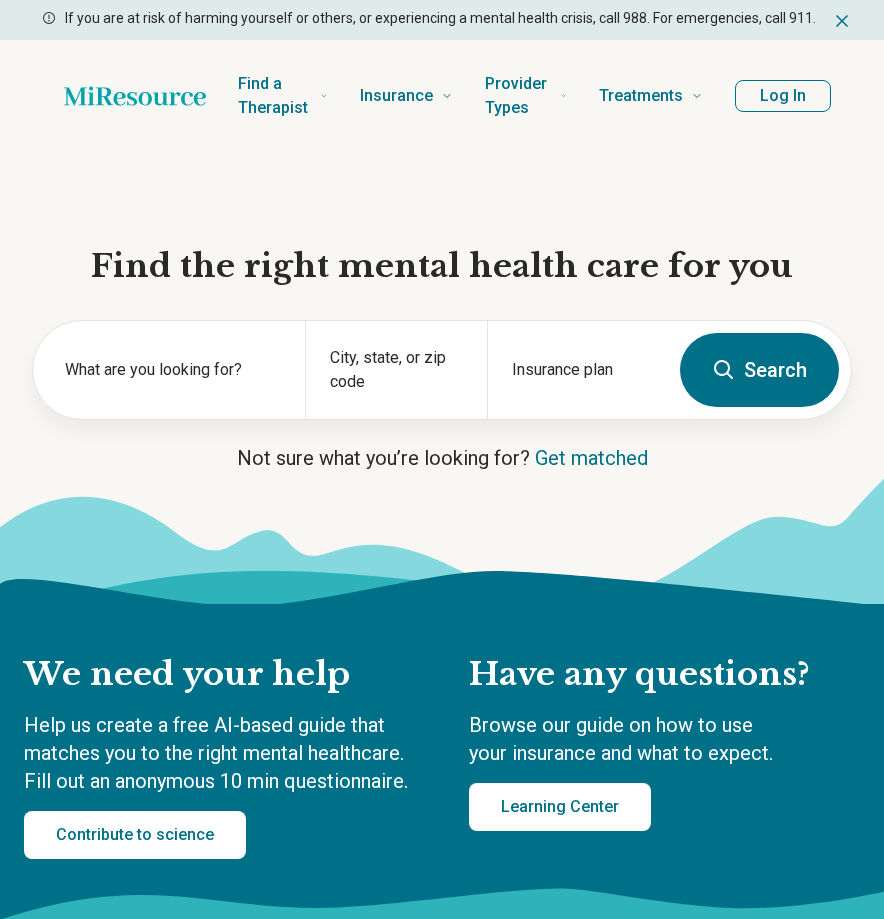 scroll, scrollTop: 0, scrollLeft: 0, axis: both 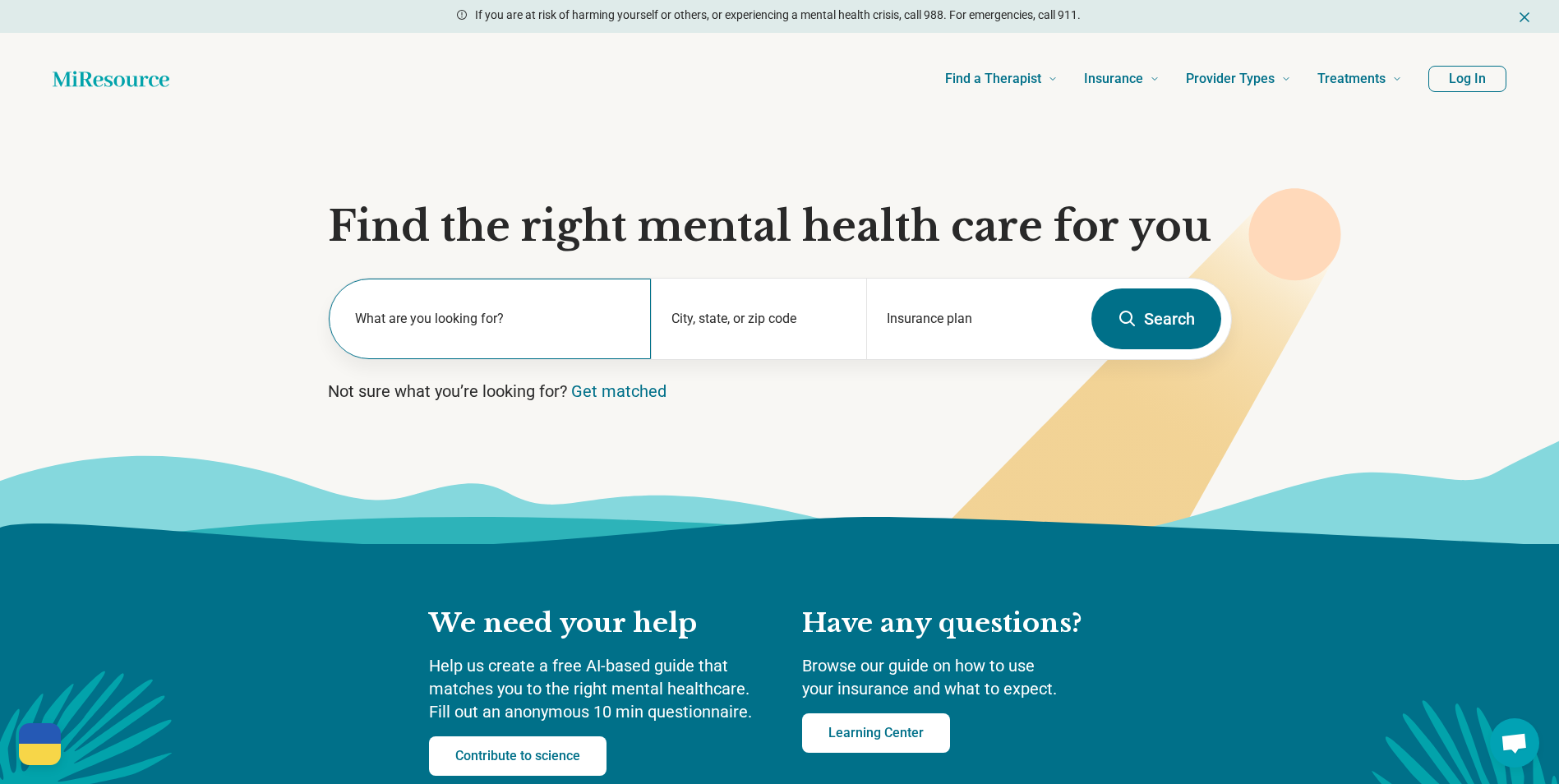 click on "What are you looking for?" at bounding box center (490, 319) 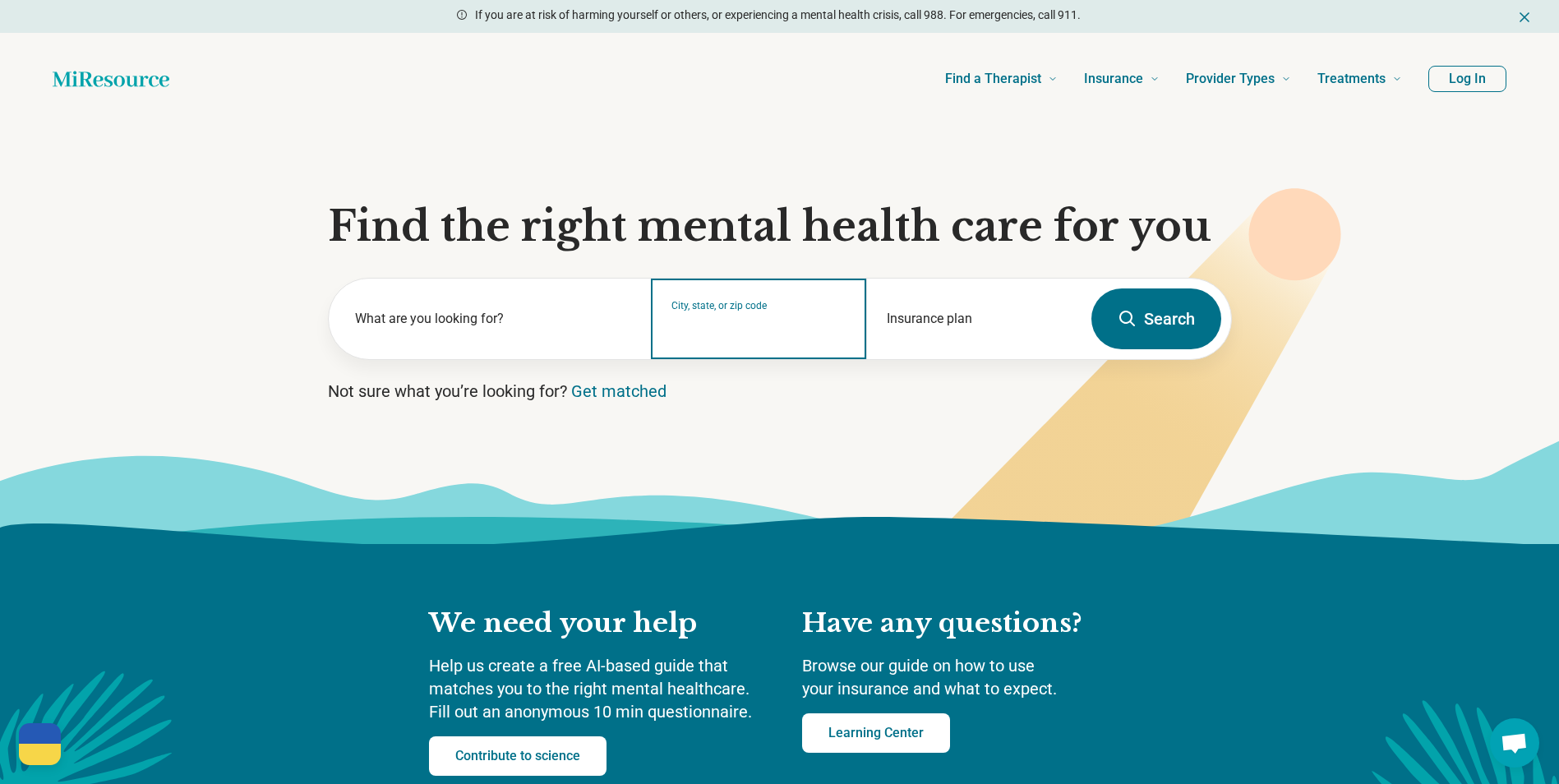 click on "City, state, or zip code" at bounding box center (759, 330) 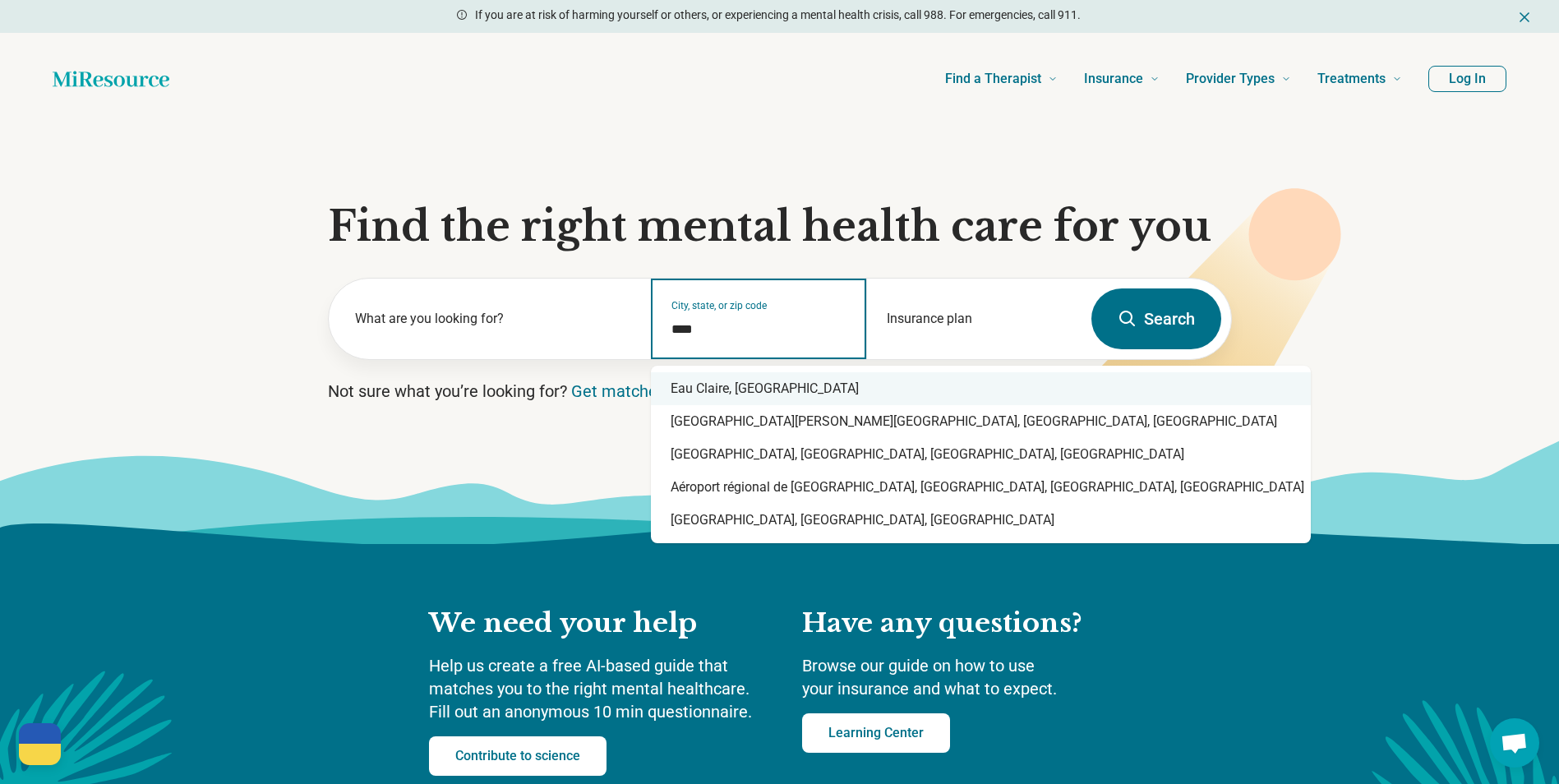 click on "Eau Claire, [GEOGRAPHIC_DATA]" at bounding box center (980, 389) 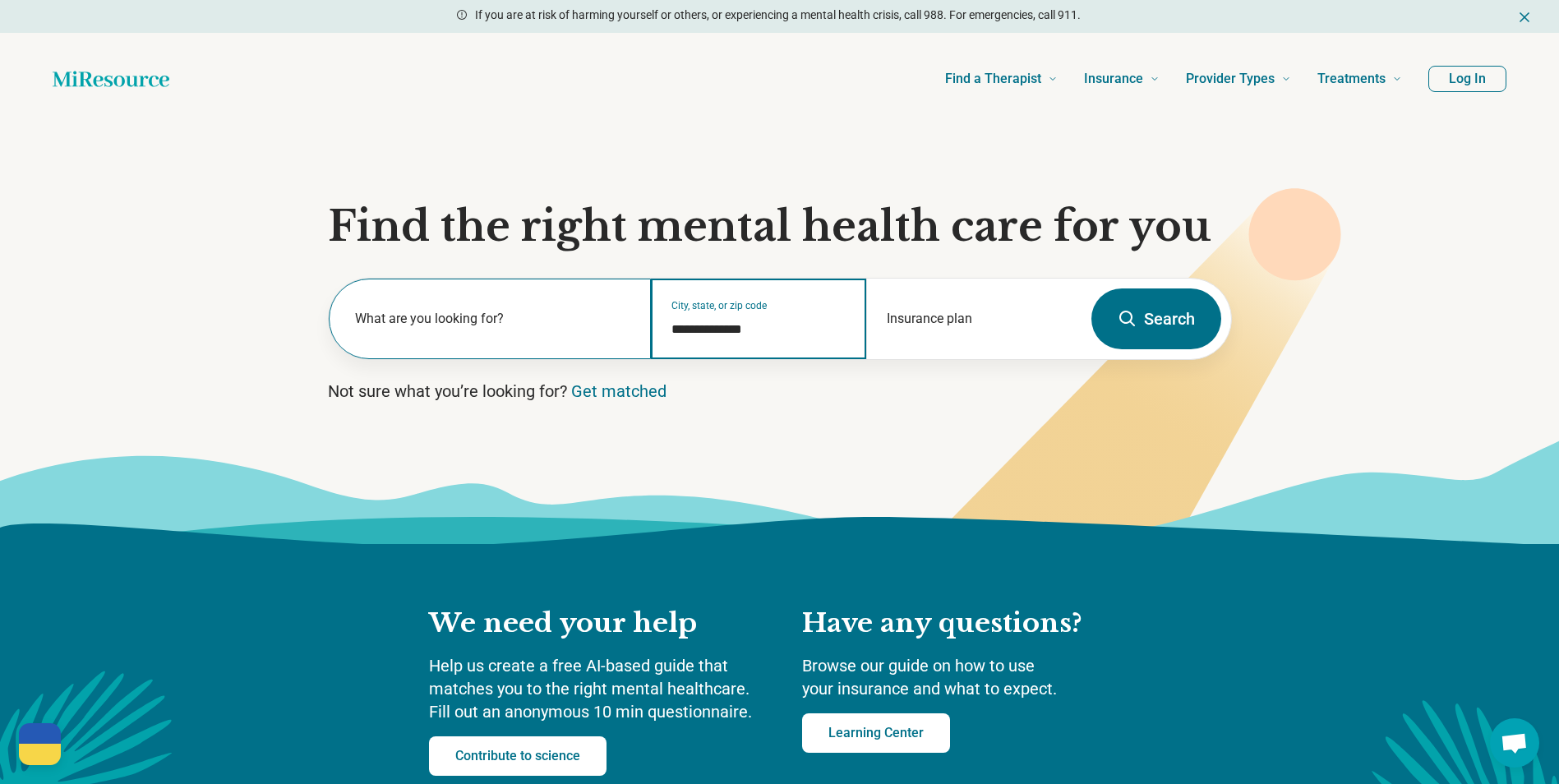 type on "**********" 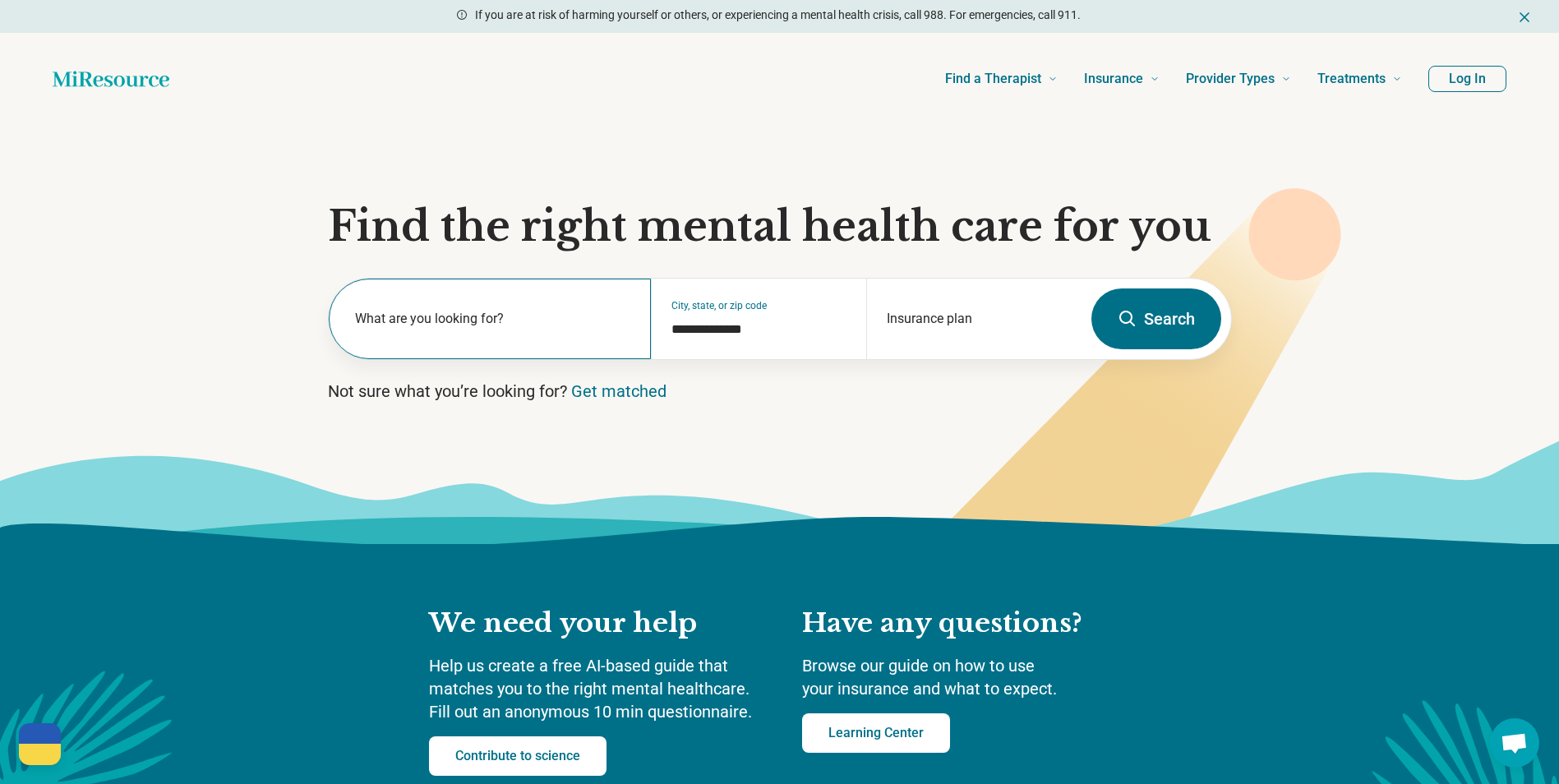 click on "What are you looking for?" at bounding box center [493, 319] 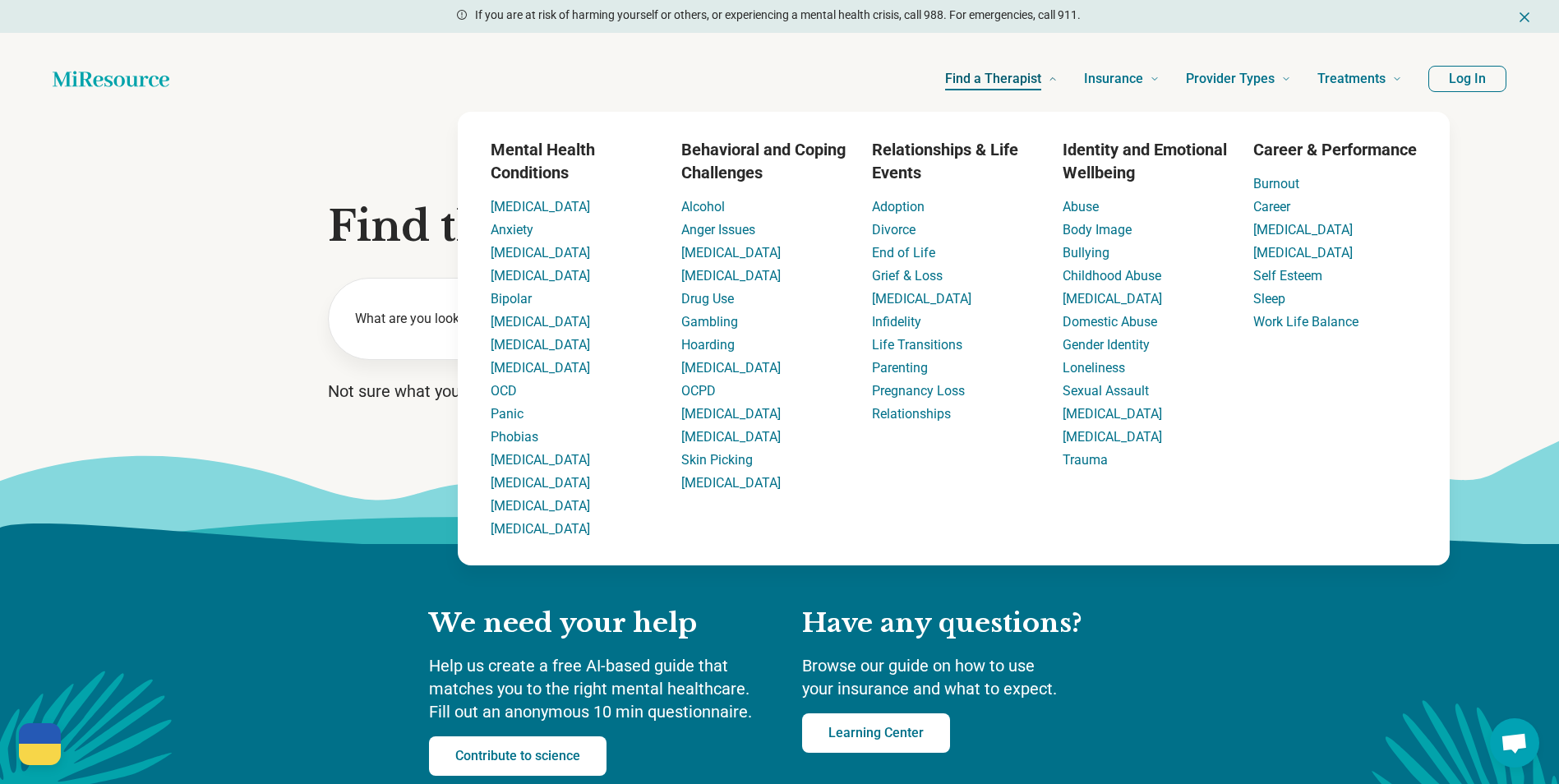 click on "Find a Therapist" at bounding box center (993, 79) 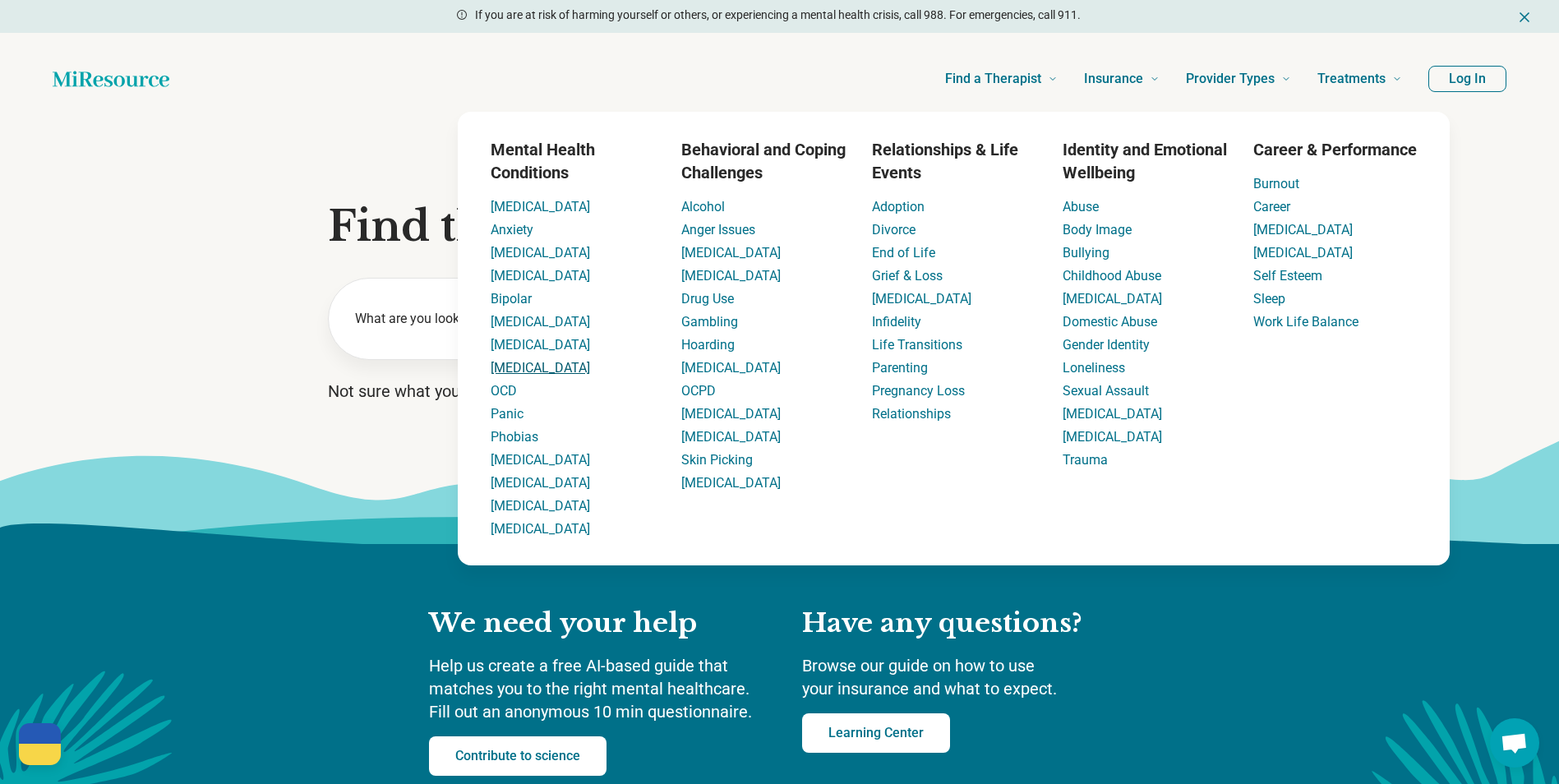 click on "[MEDICAL_DATA]" at bounding box center (540, 367) 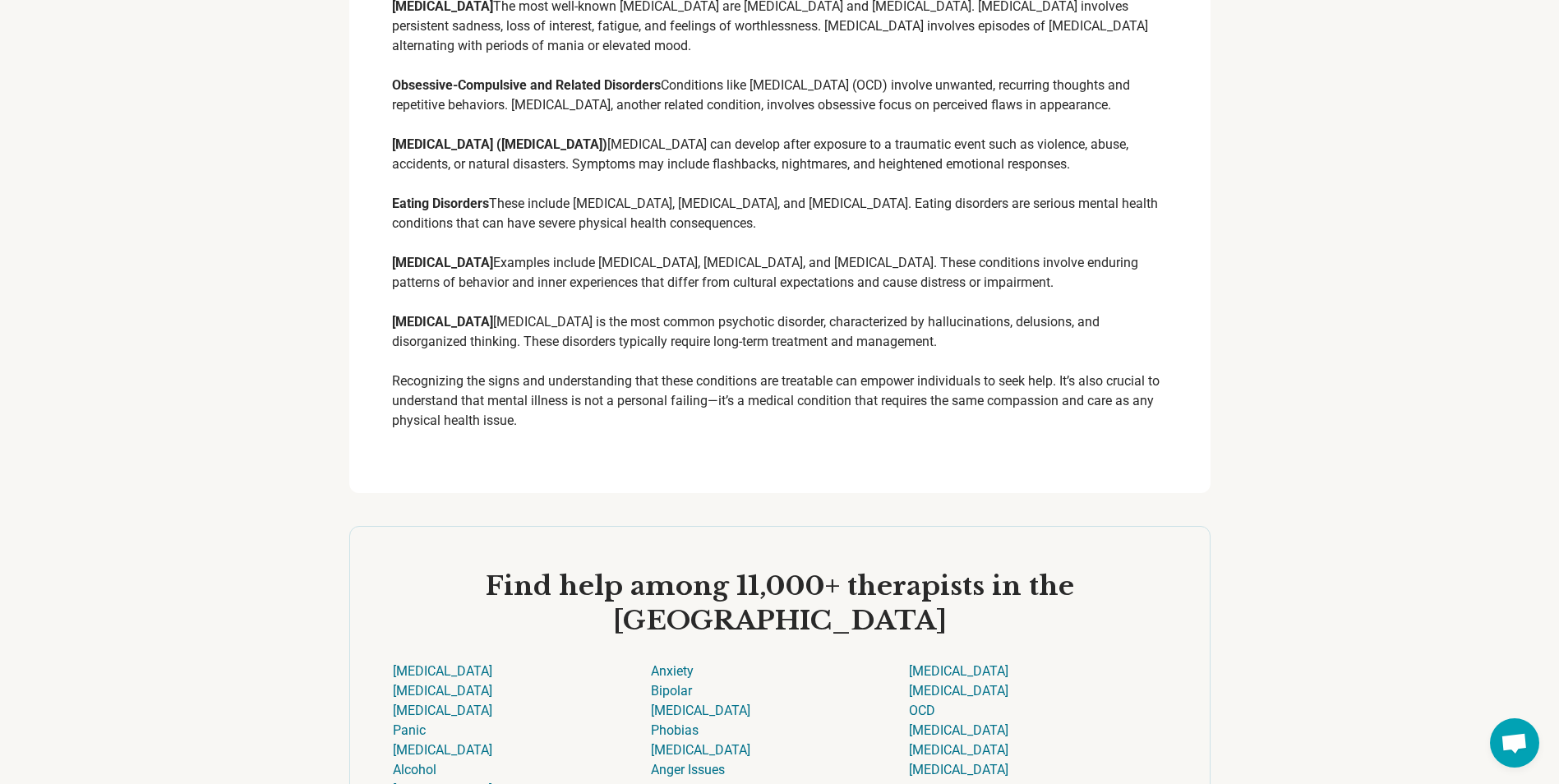 scroll, scrollTop: 1644, scrollLeft: 0, axis: vertical 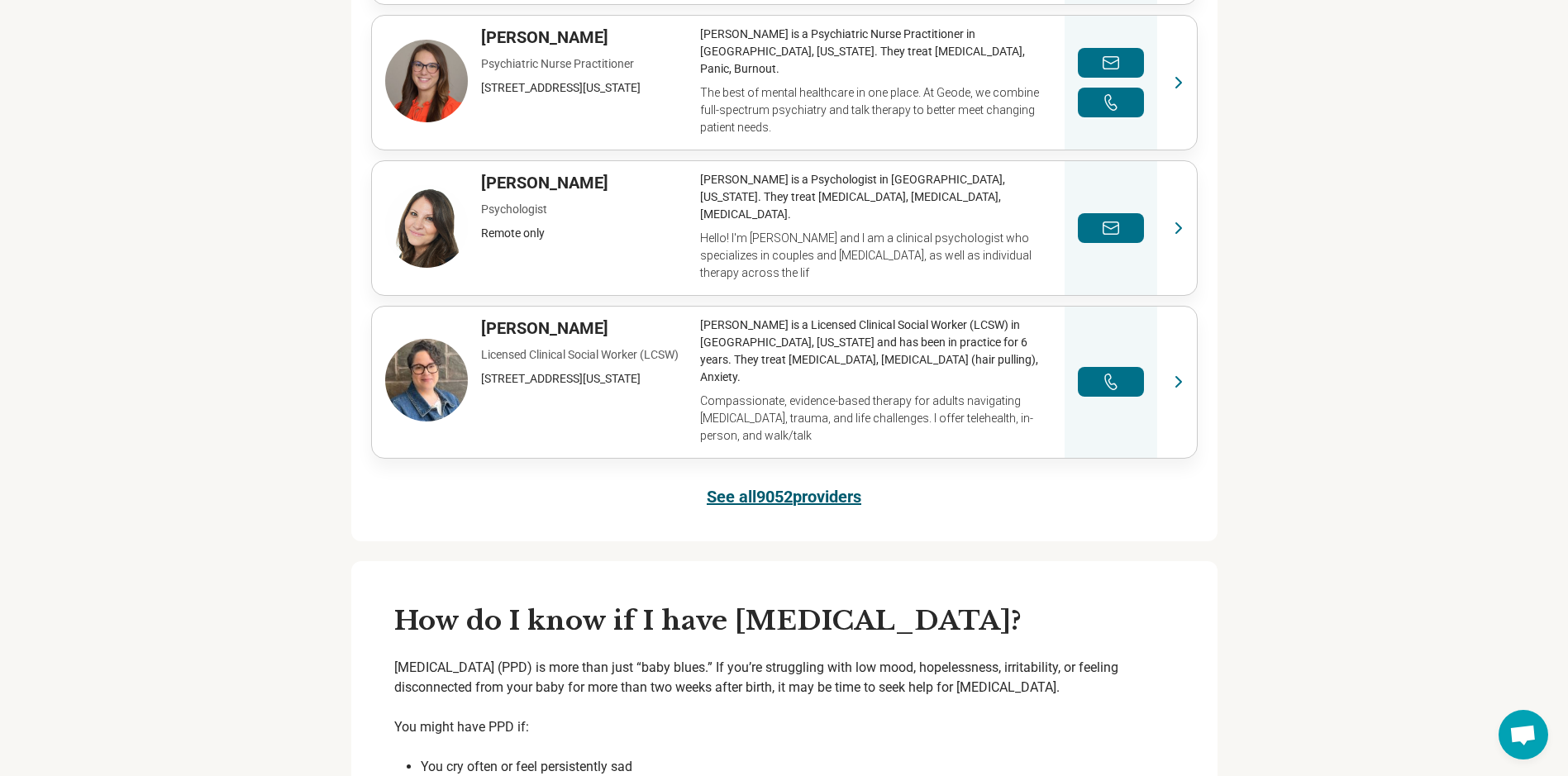 click on "See all  9052  providers" at bounding box center (784, 497) 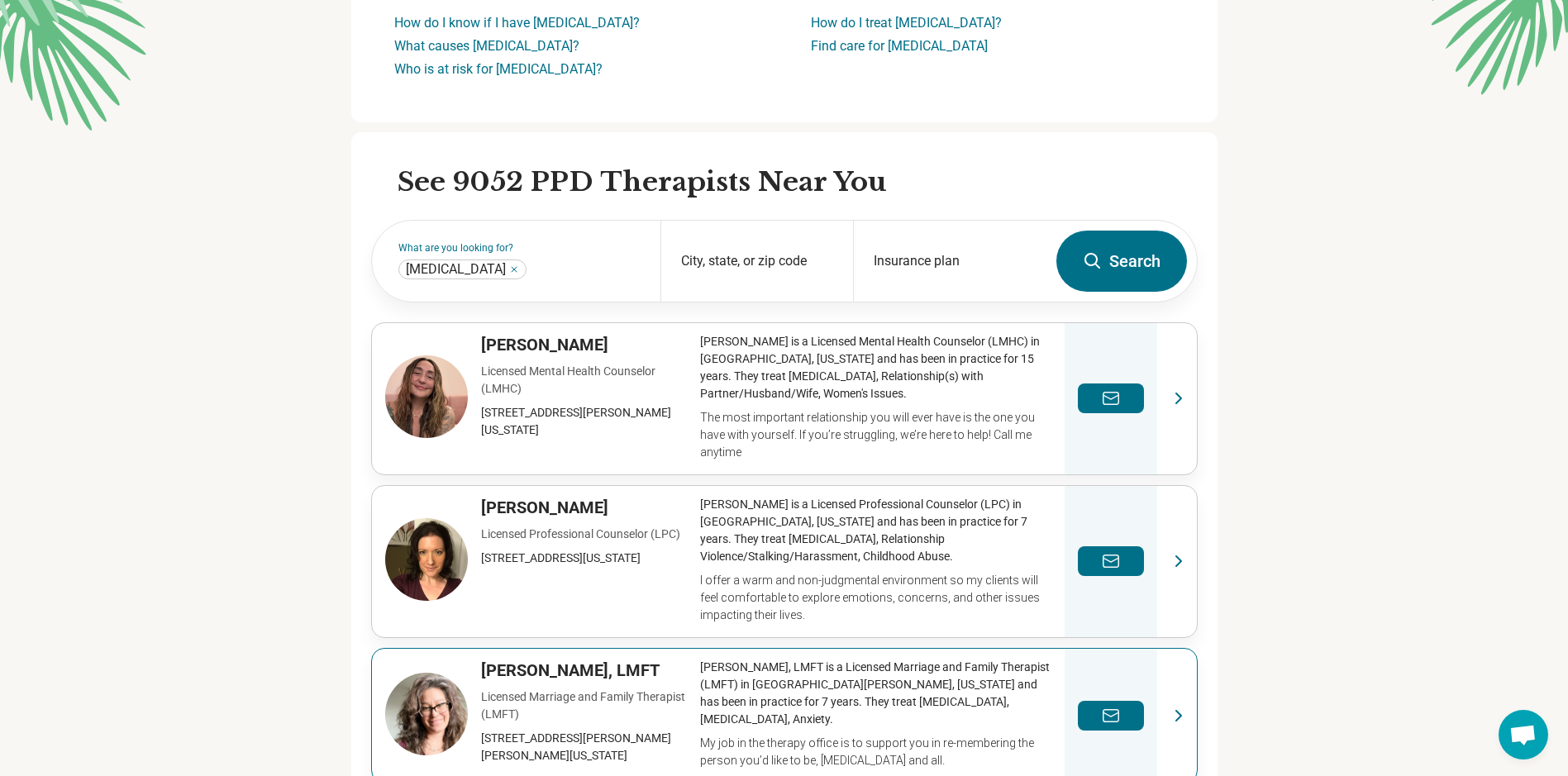 scroll, scrollTop: 0, scrollLeft: 0, axis: both 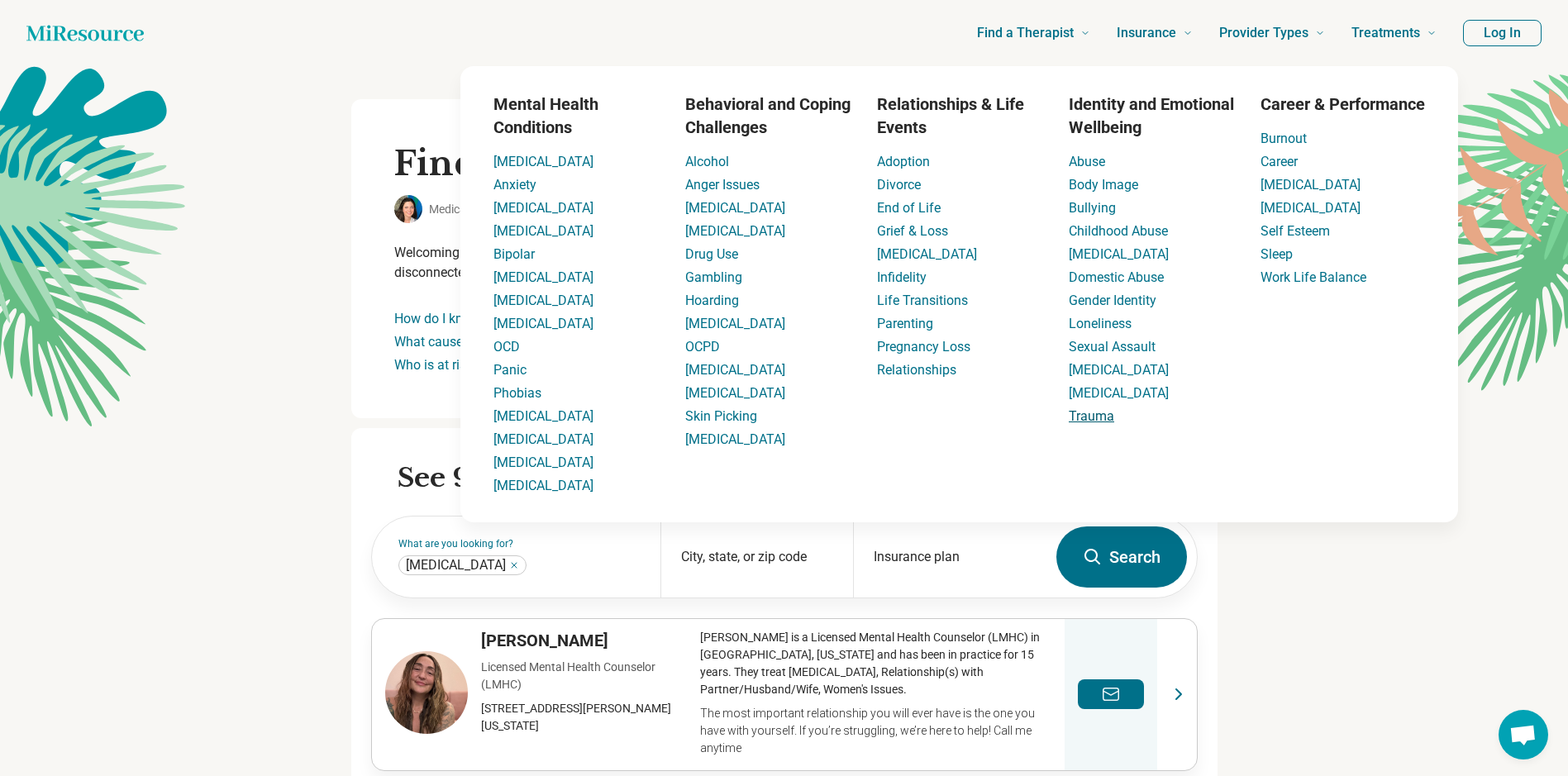 click on "Trauma" at bounding box center (1091, 416) 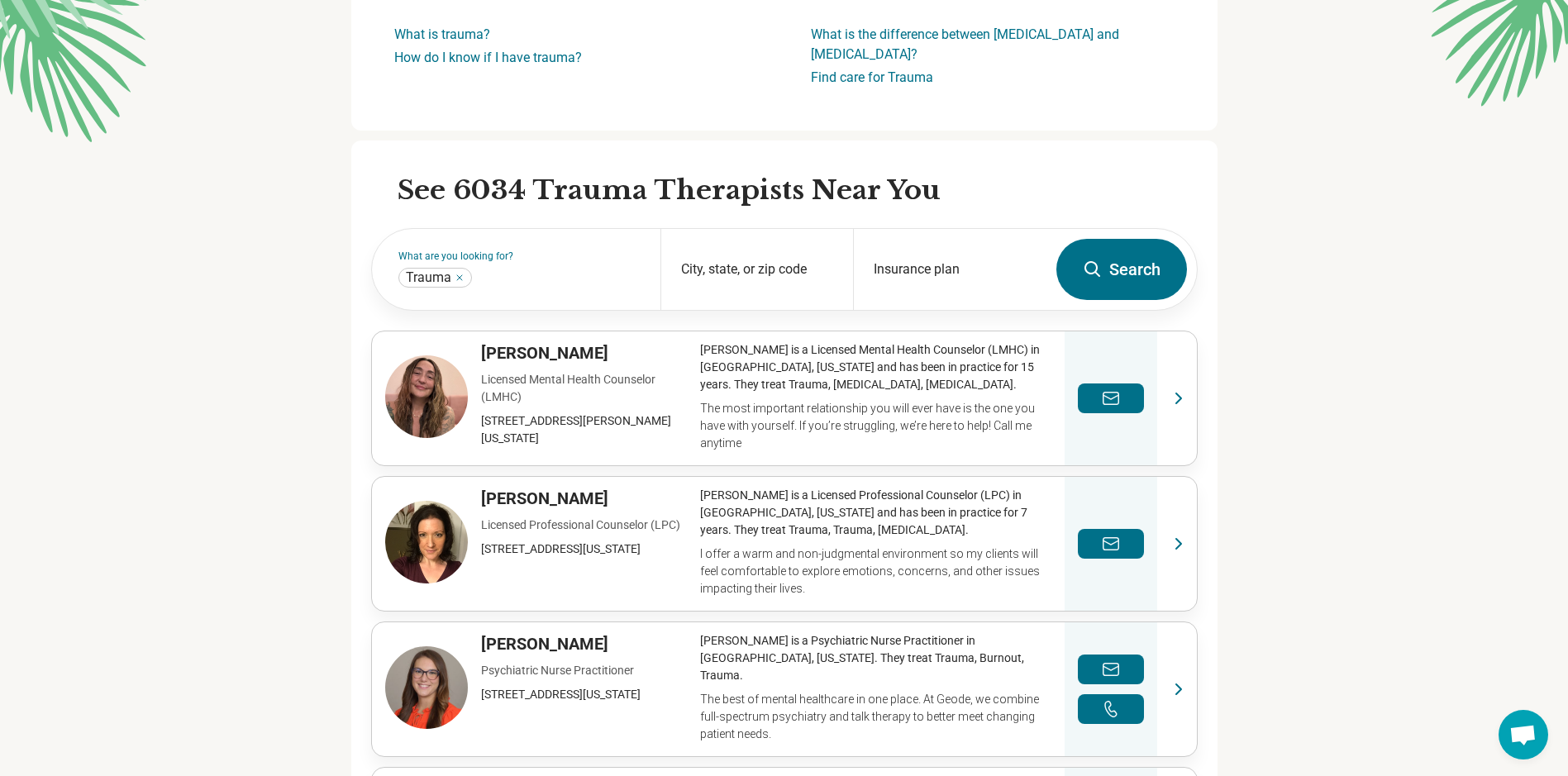 scroll, scrollTop: 331, scrollLeft: 0, axis: vertical 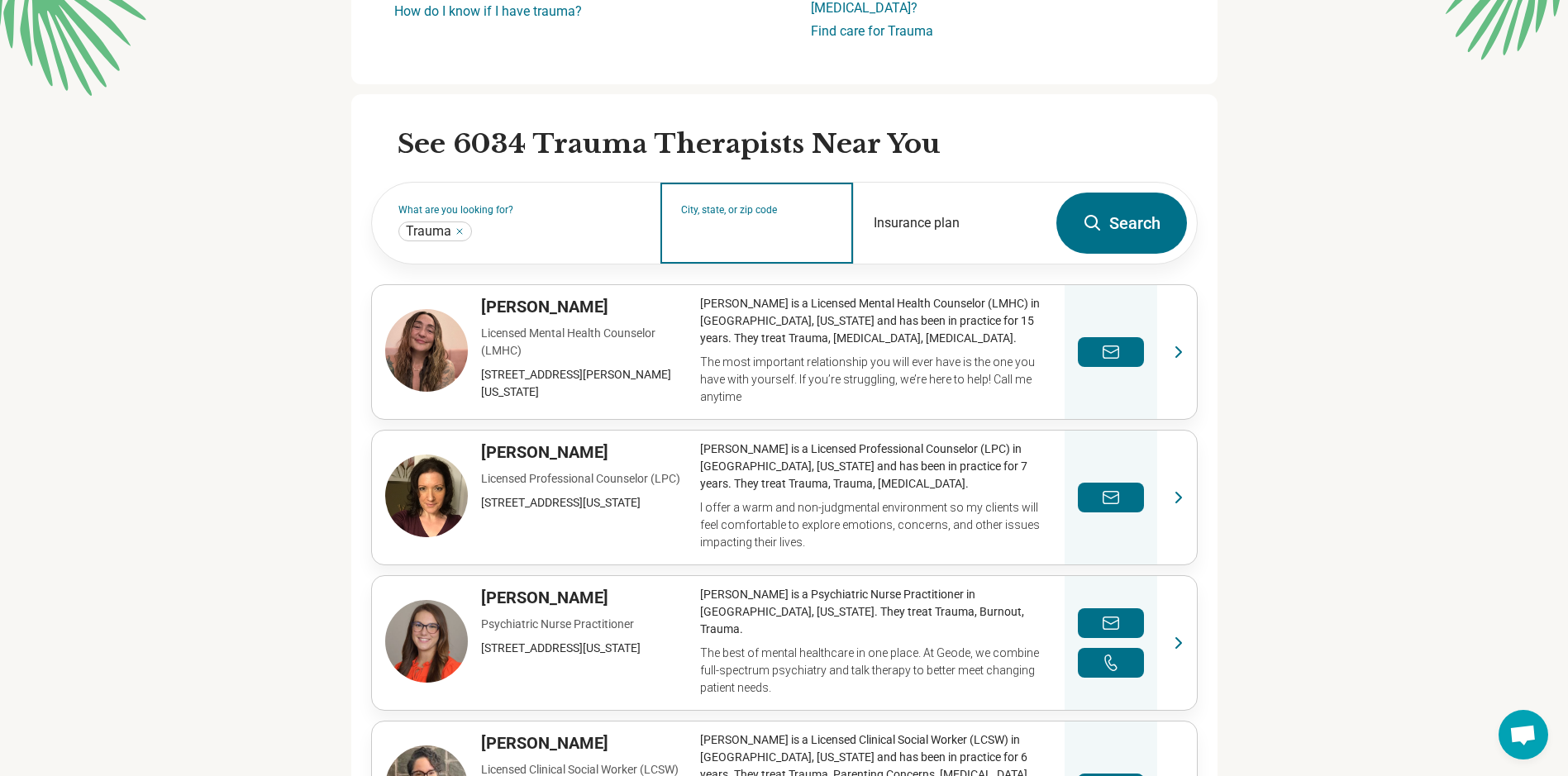 click on "City, state, or zip code" at bounding box center (757, 234) 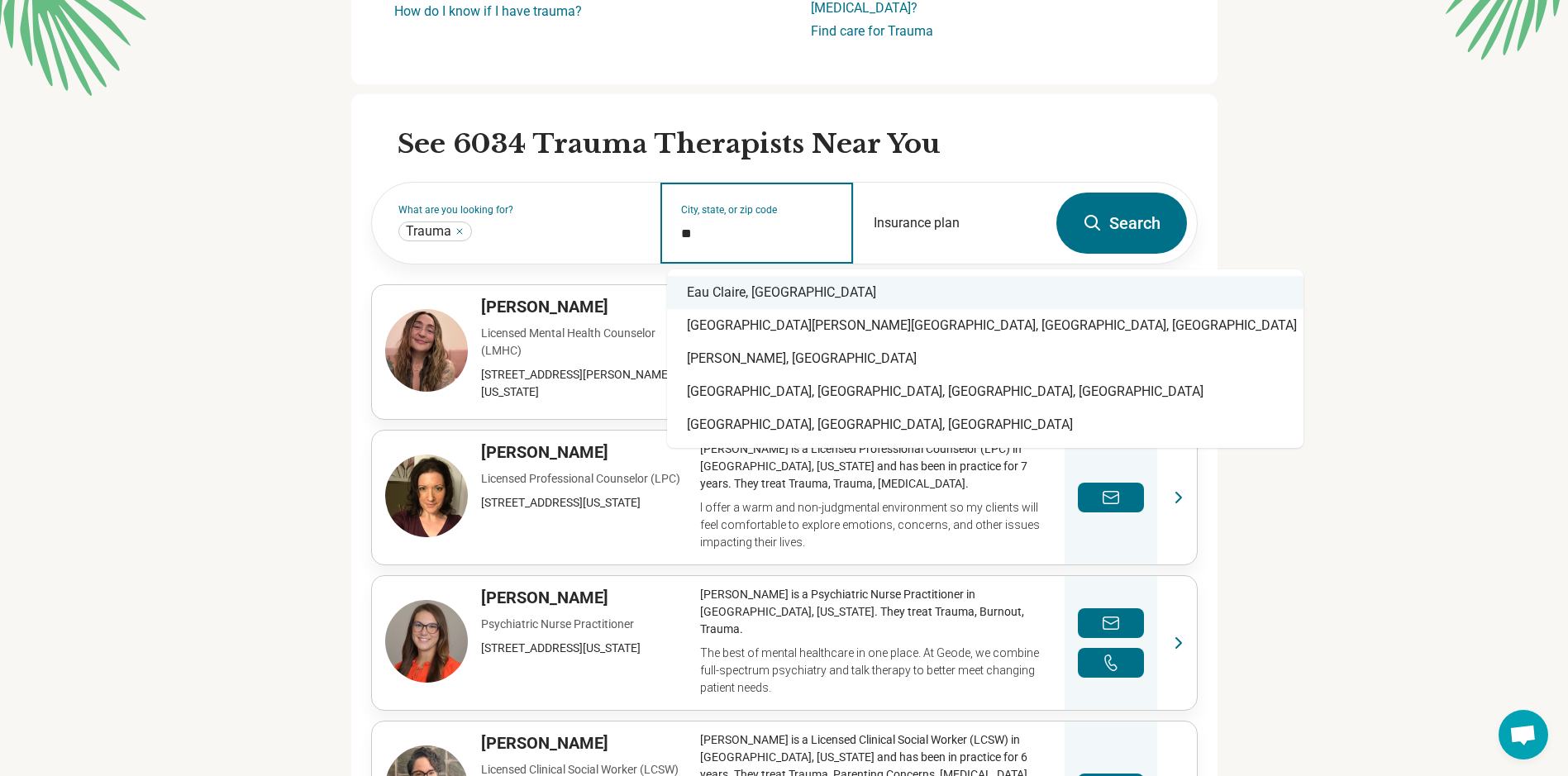 click on "Eau Claire, [GEOGRAPHIC_DATA]" at bounding box center (985, 293) 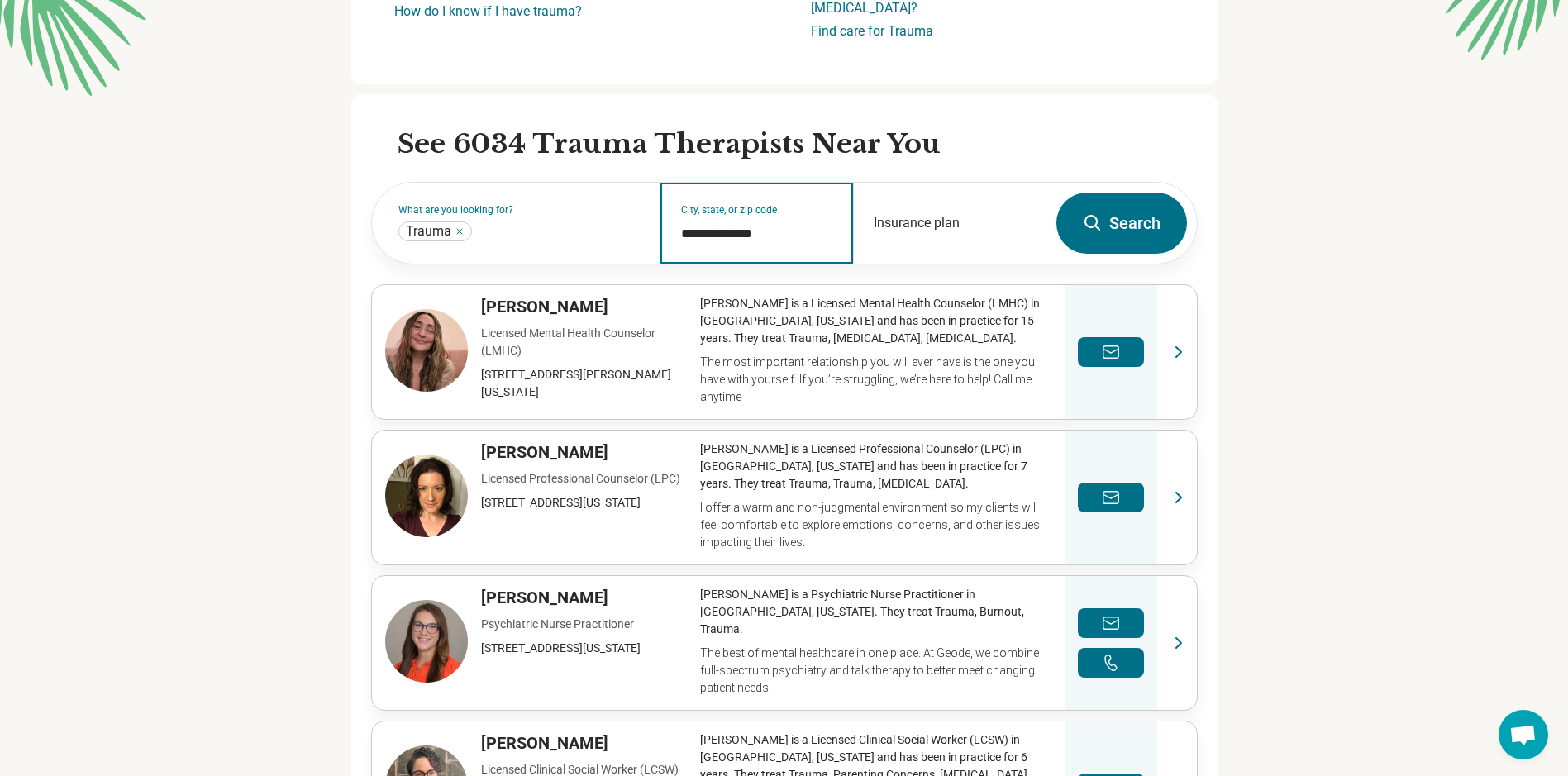 type on "**********" 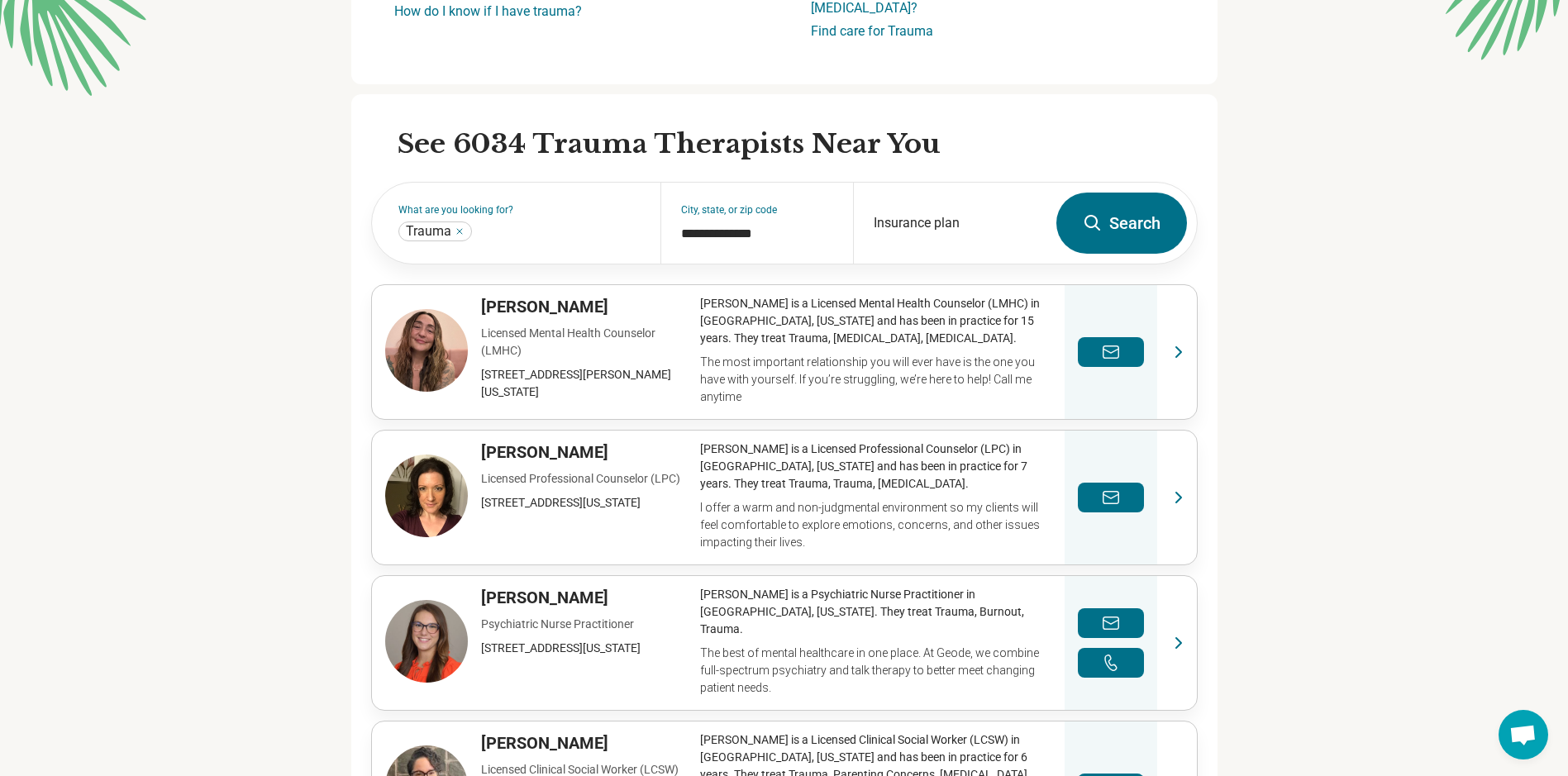 click on "Search" at bounding box center [1122, 223] 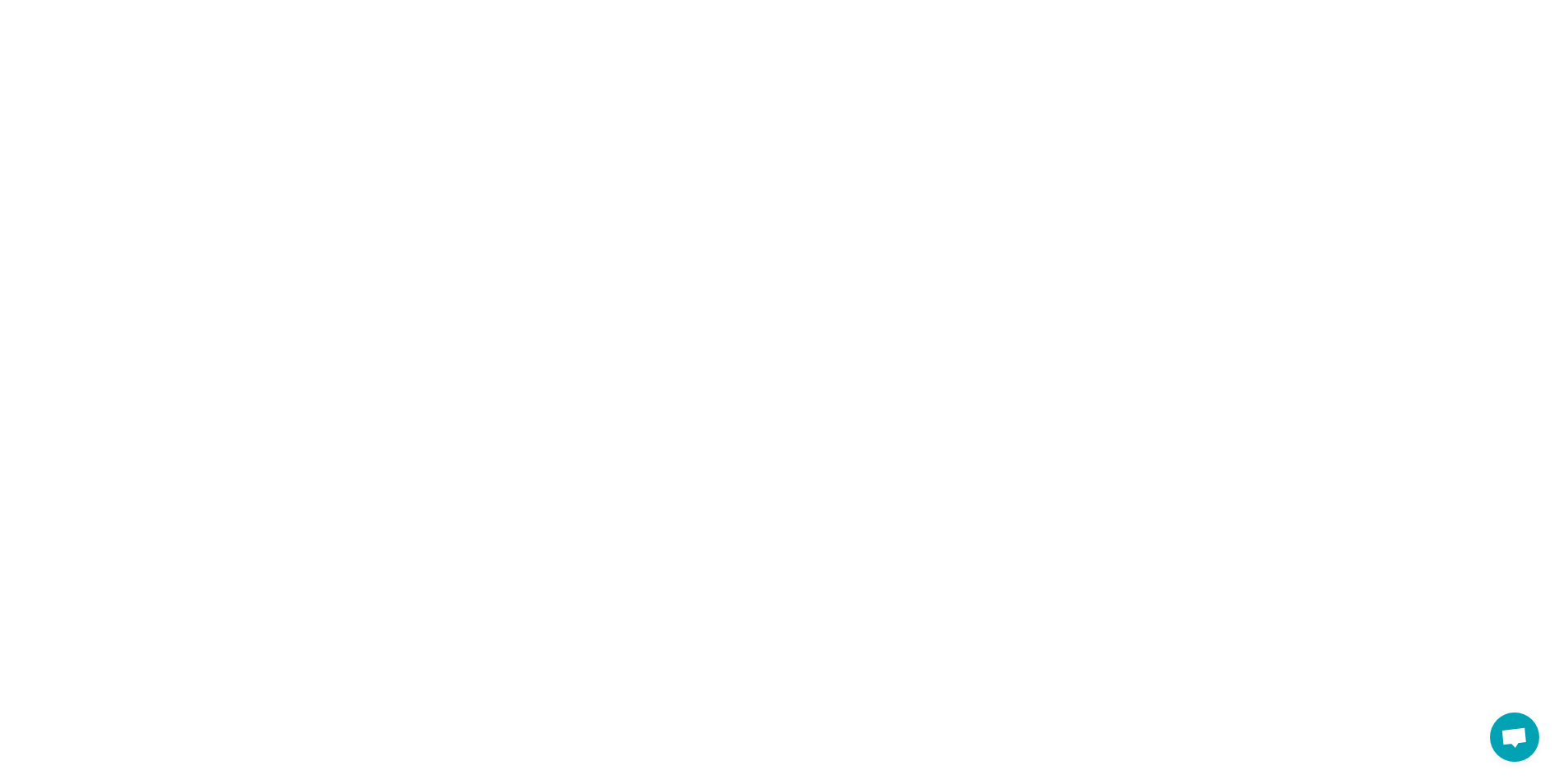 scroll, scrollTop: 0, scrollLeft: 0, axis: both 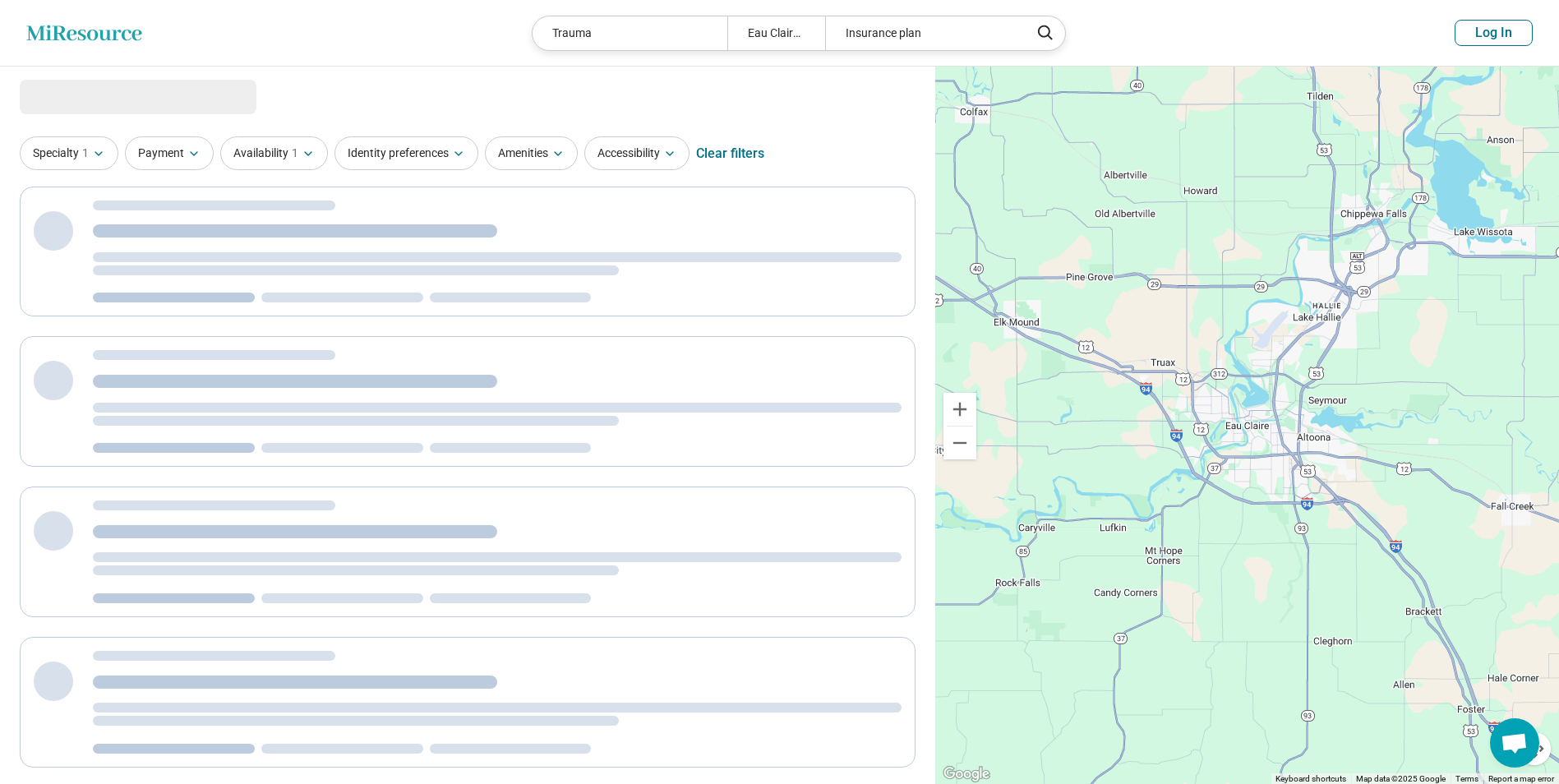 select on "***" 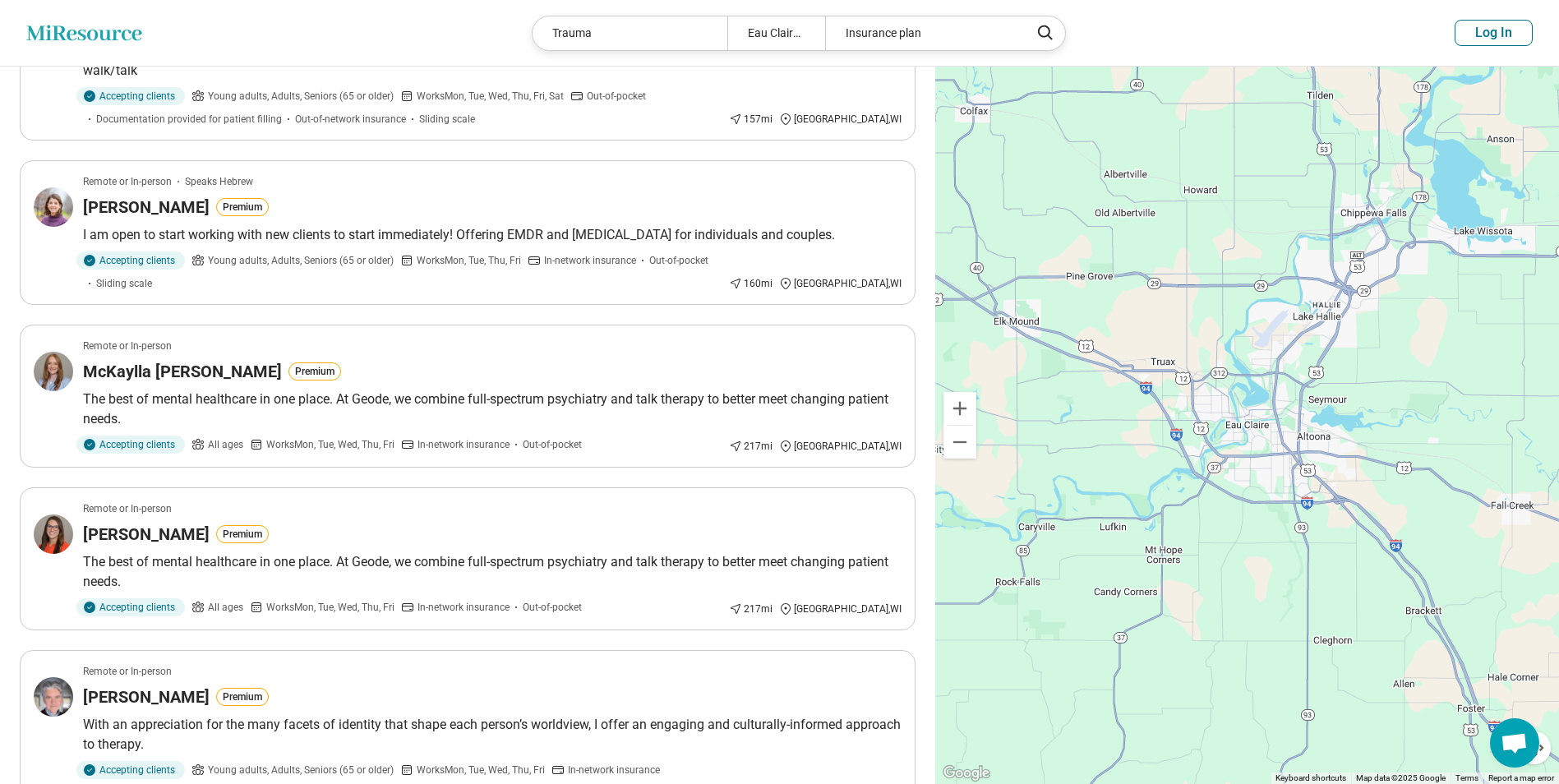 scroll, scrollTop: 1151, scrollLeft: 0, axis: vertical 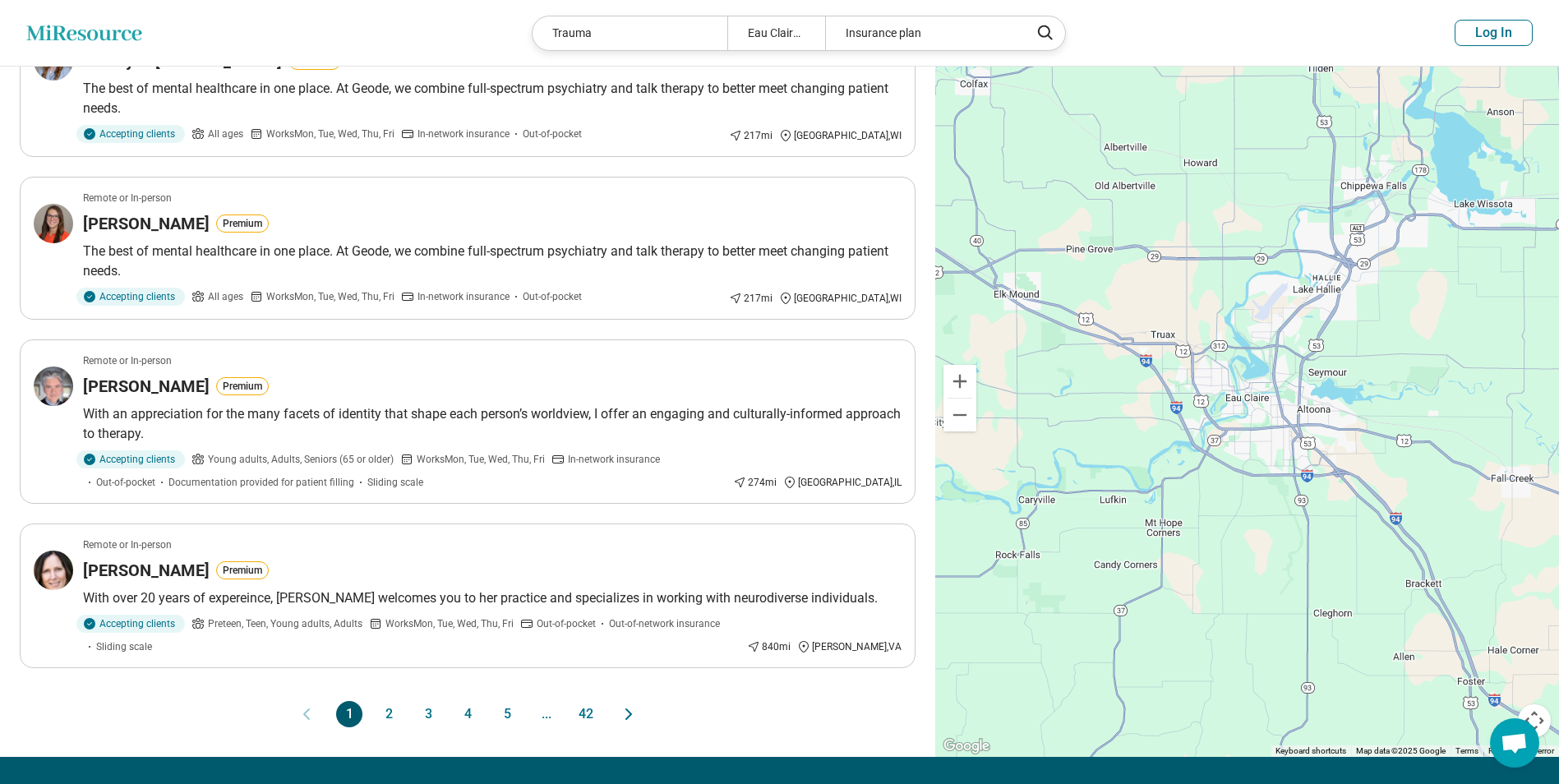 click on "2" at bounding box center [389, 714] 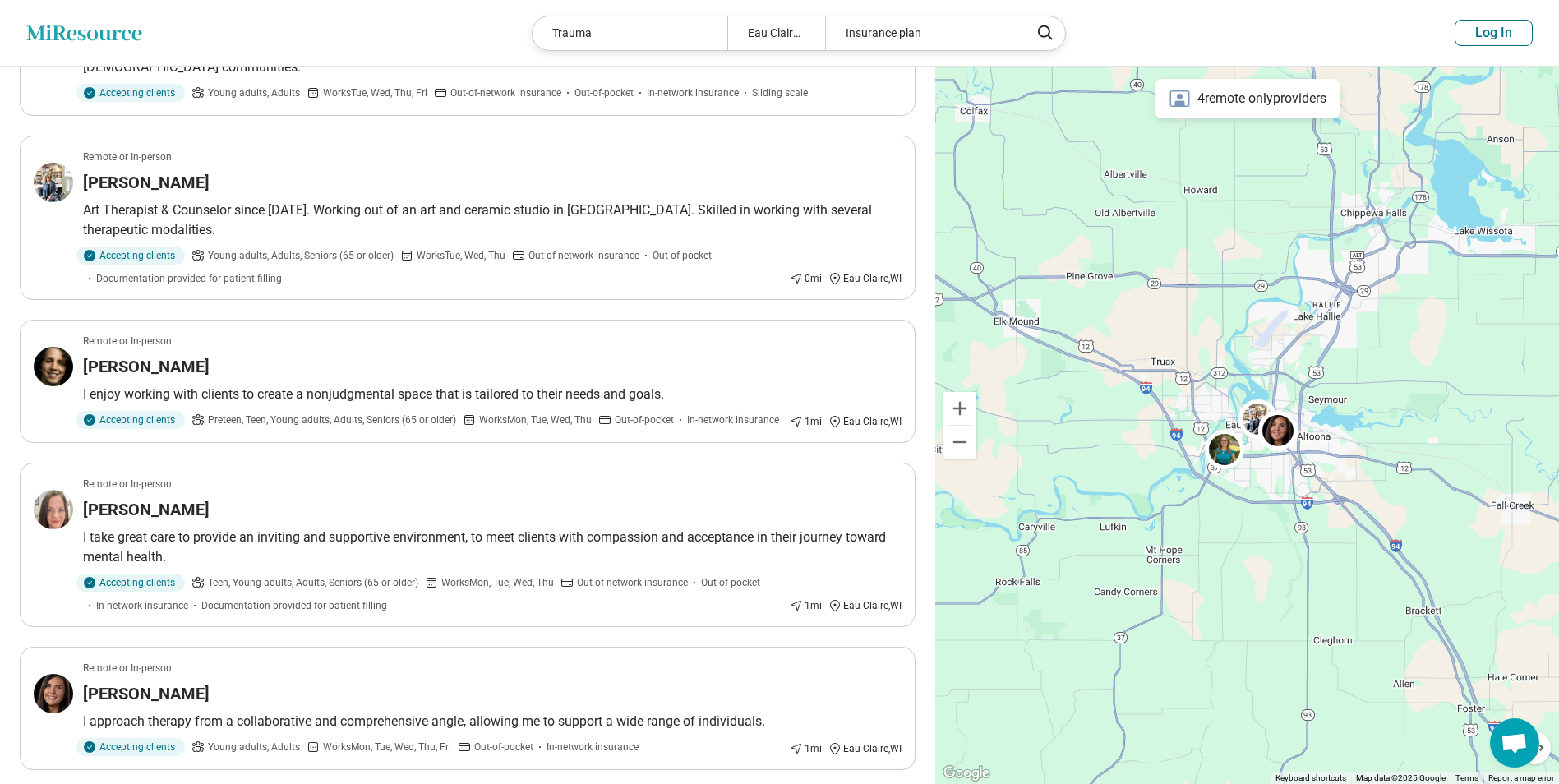scroll, scrollTop: 904, scrollLeft: 0, axis: vertical 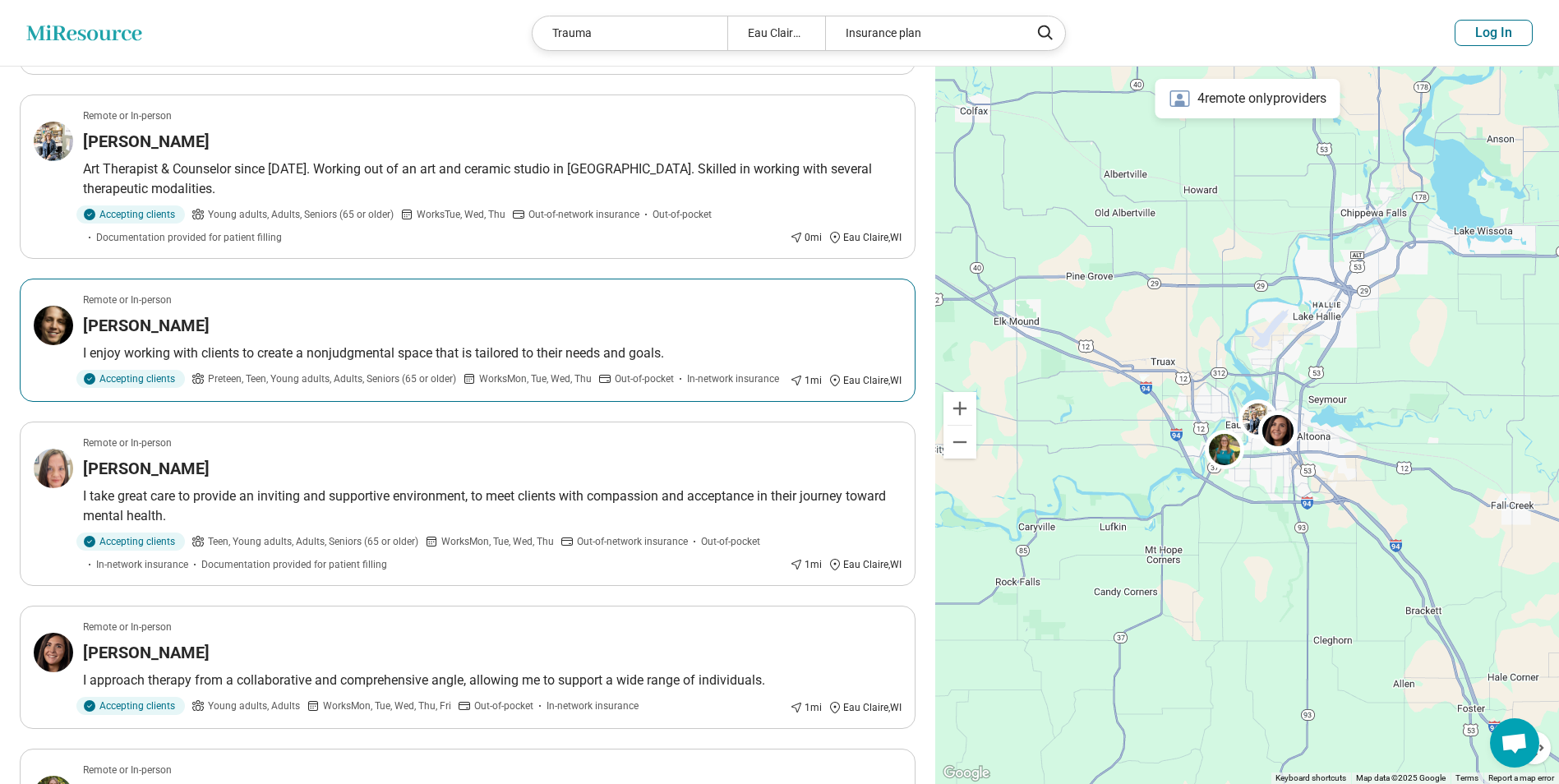 drag, startPoint x: 141, startPoint y: 324, endPoint x: -3, endPoint y: 465, distance: 201.5366 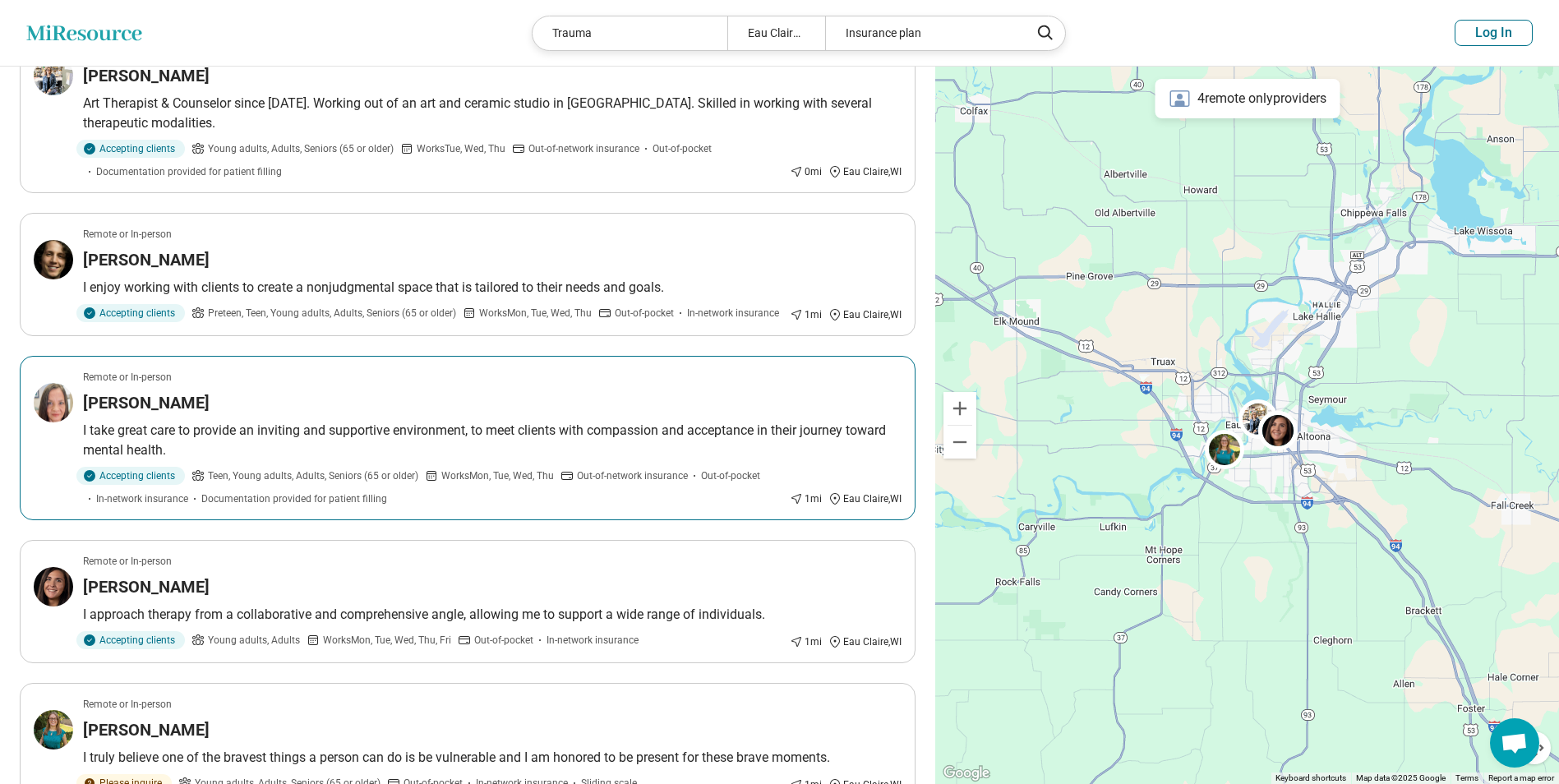 scroll, scrollTop: 1233, scrollLeft: 0, axis: vertical 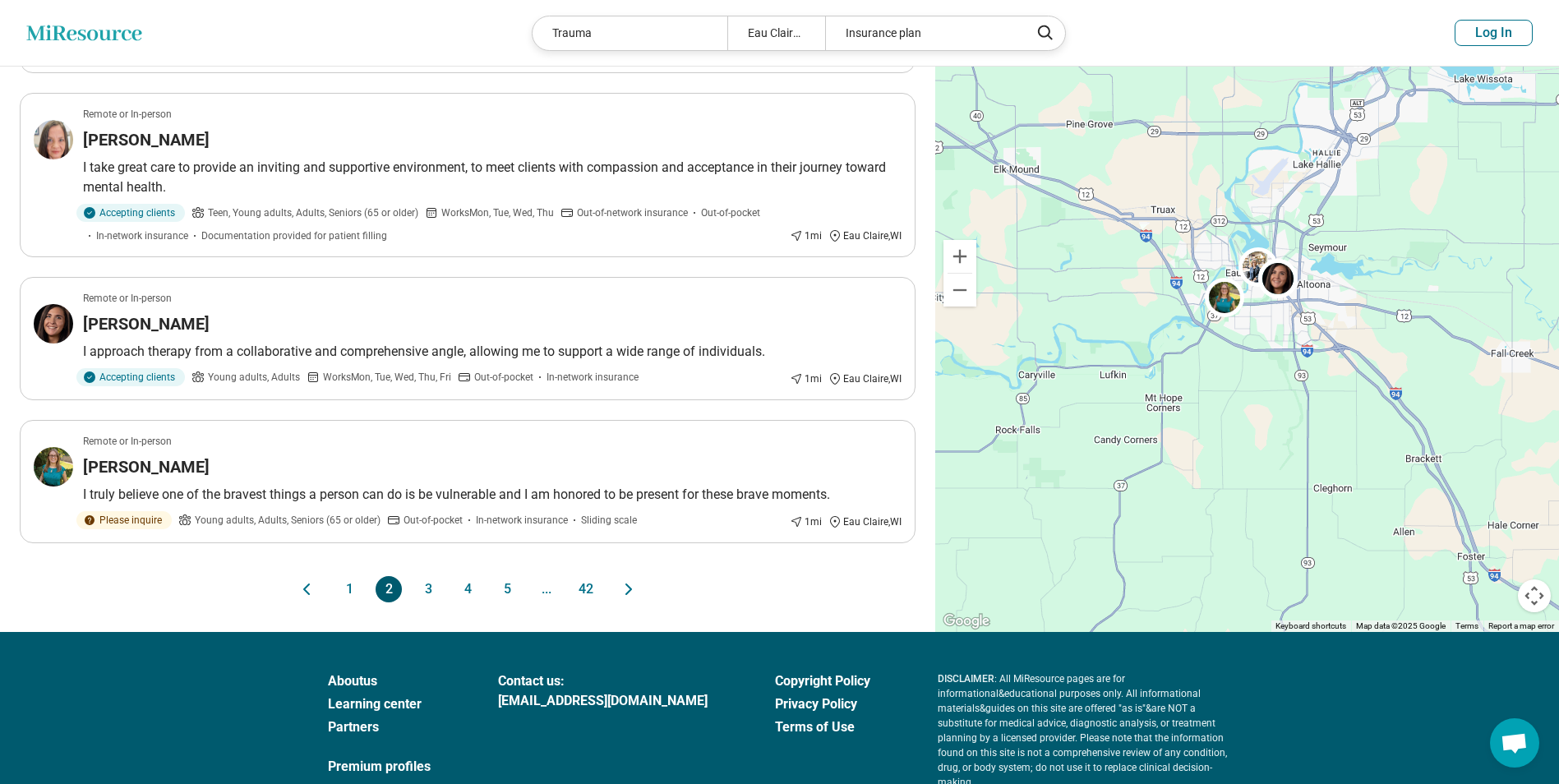 click on "4" at bounding box center (468, 589) 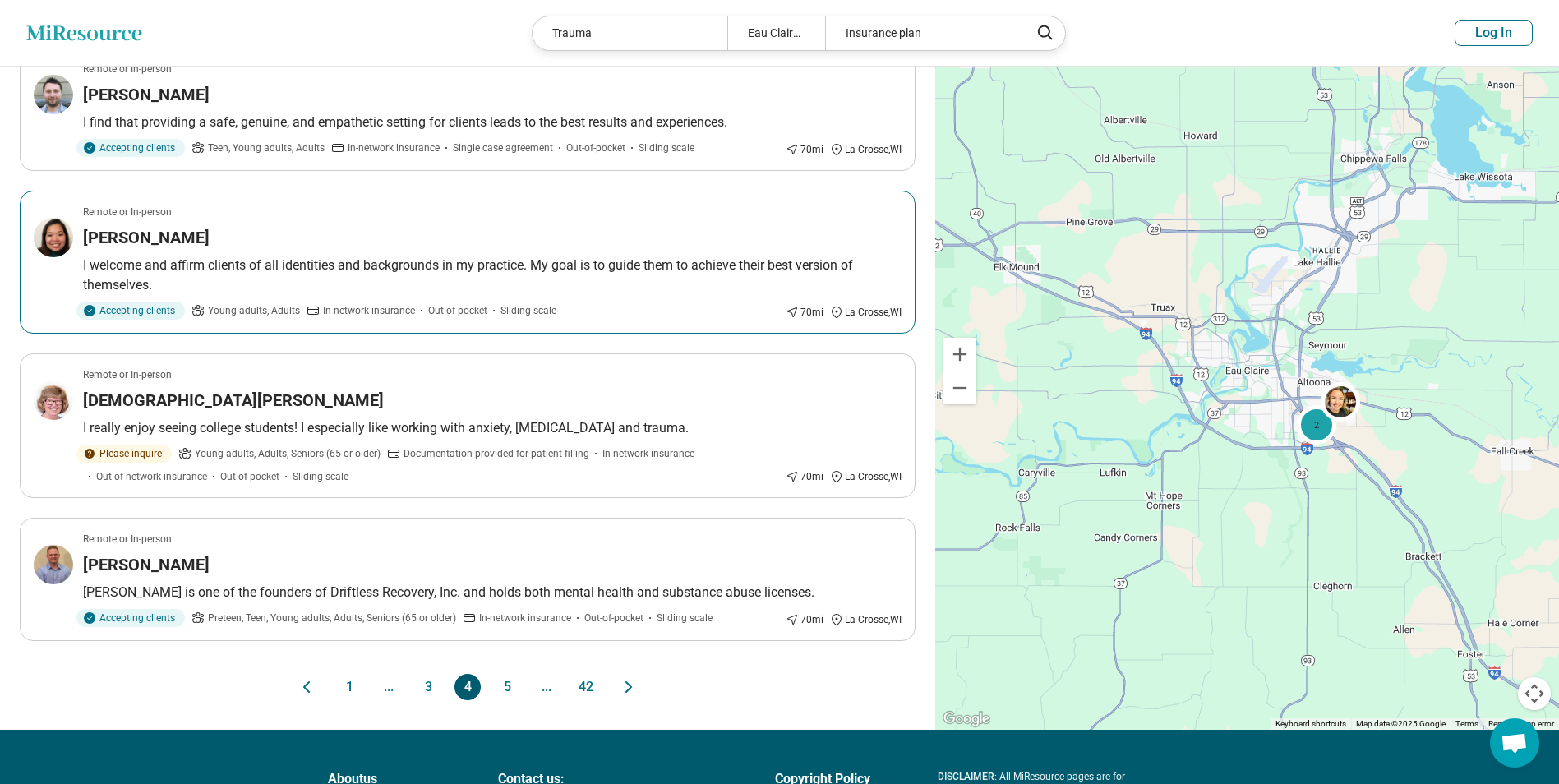 scroll, scrollTop: 1068, scrollLeft: 0, axis: vertical 